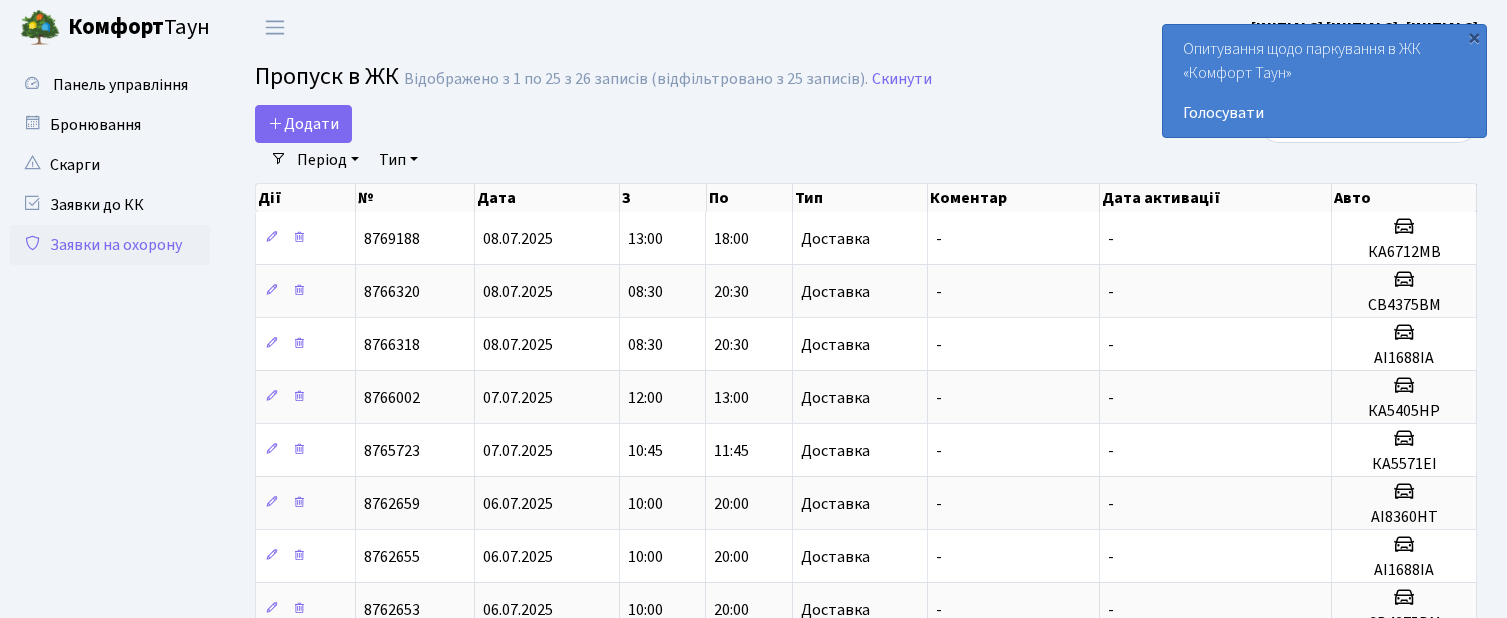 scroll, scrollTop: 0, scrollLeft: 0, axis: both 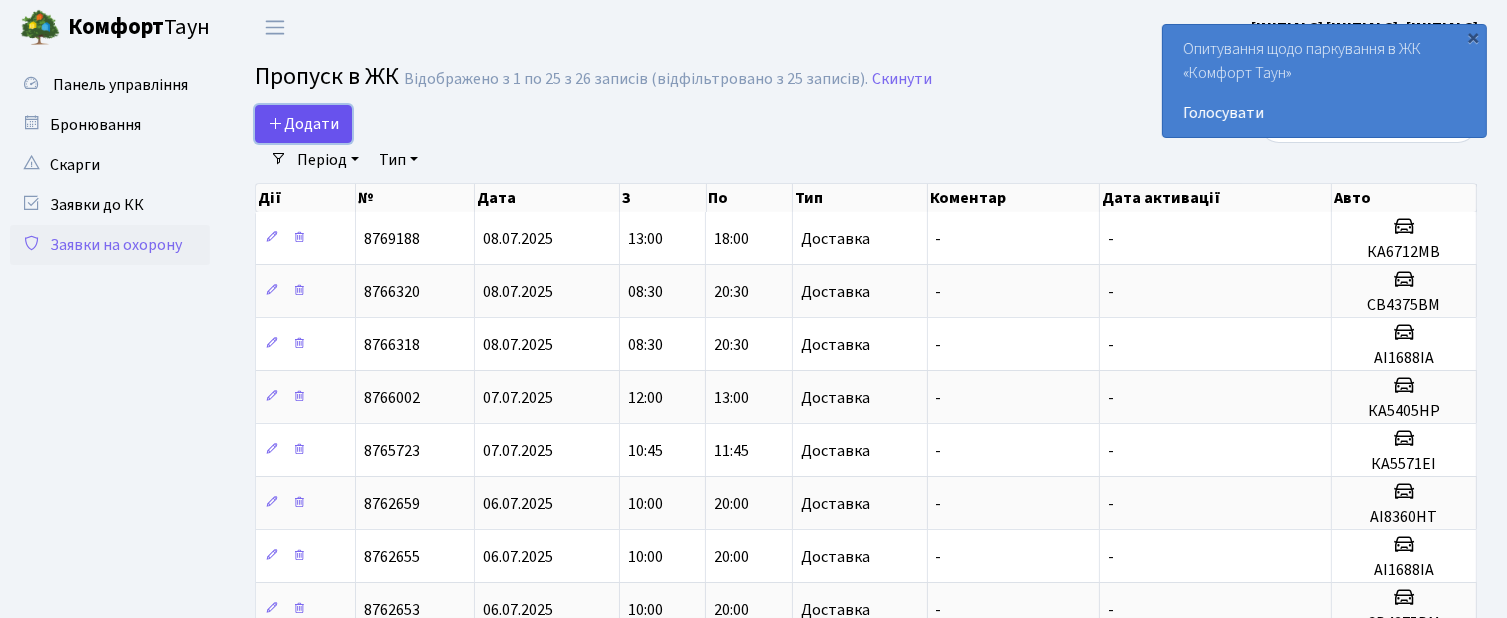 click at bounding box center (276, 123) 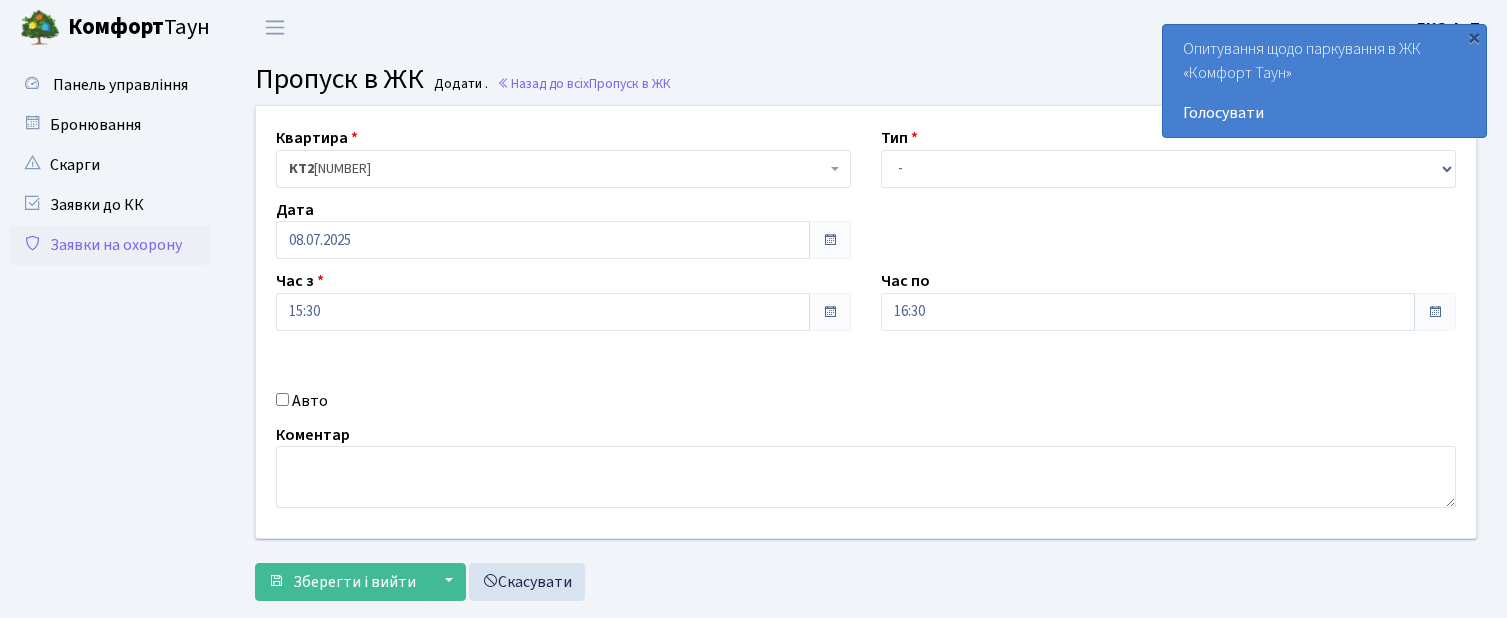 scroll, scrollTop: 0, scrollLeft: 0, axis: both 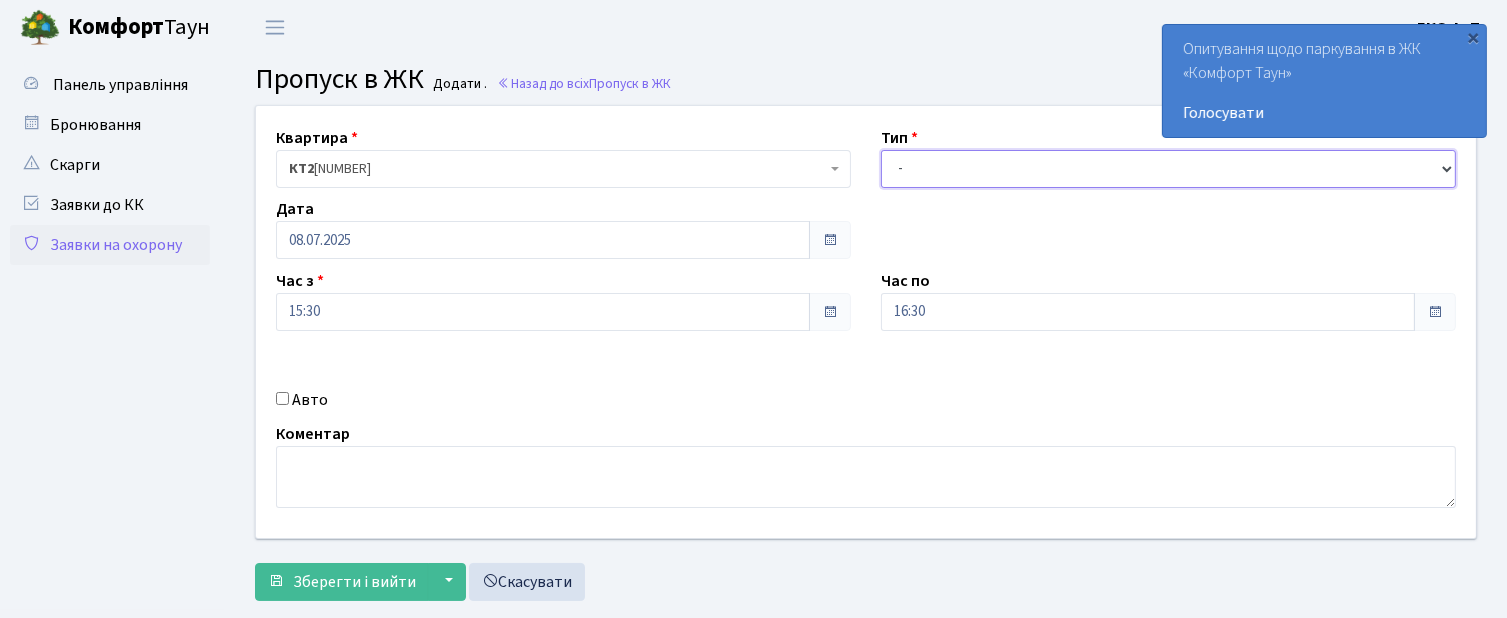 click on "-
Доставка
Таксі
Гості
Сервіс" at bounding box center [1168, 169] 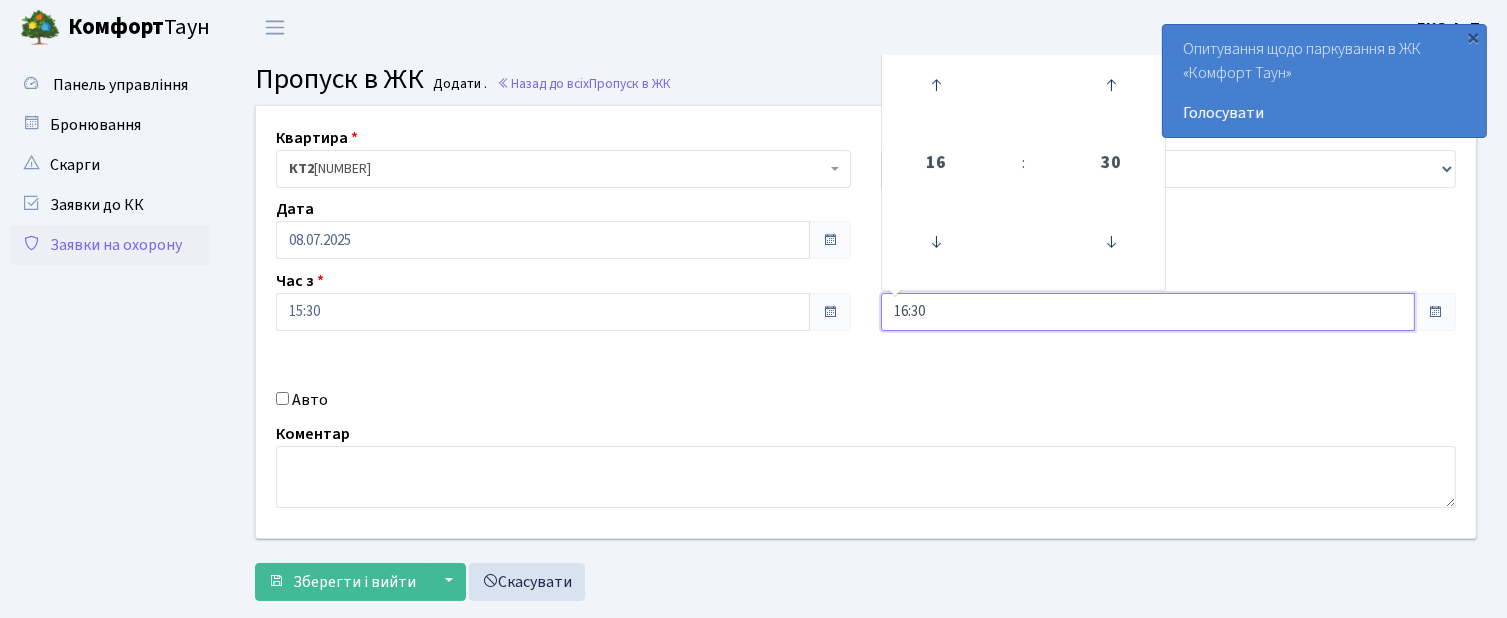 click on "16:30" at bounding box center [543, 240] 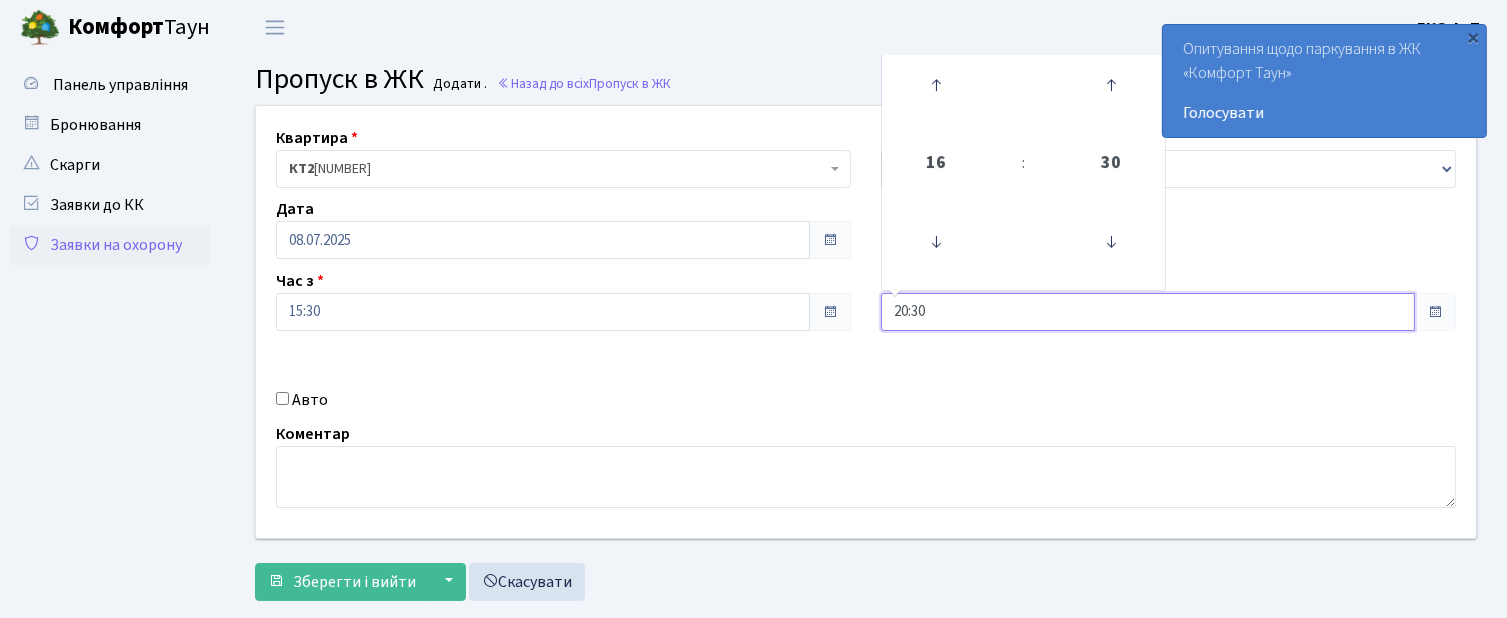 type on "20:30" 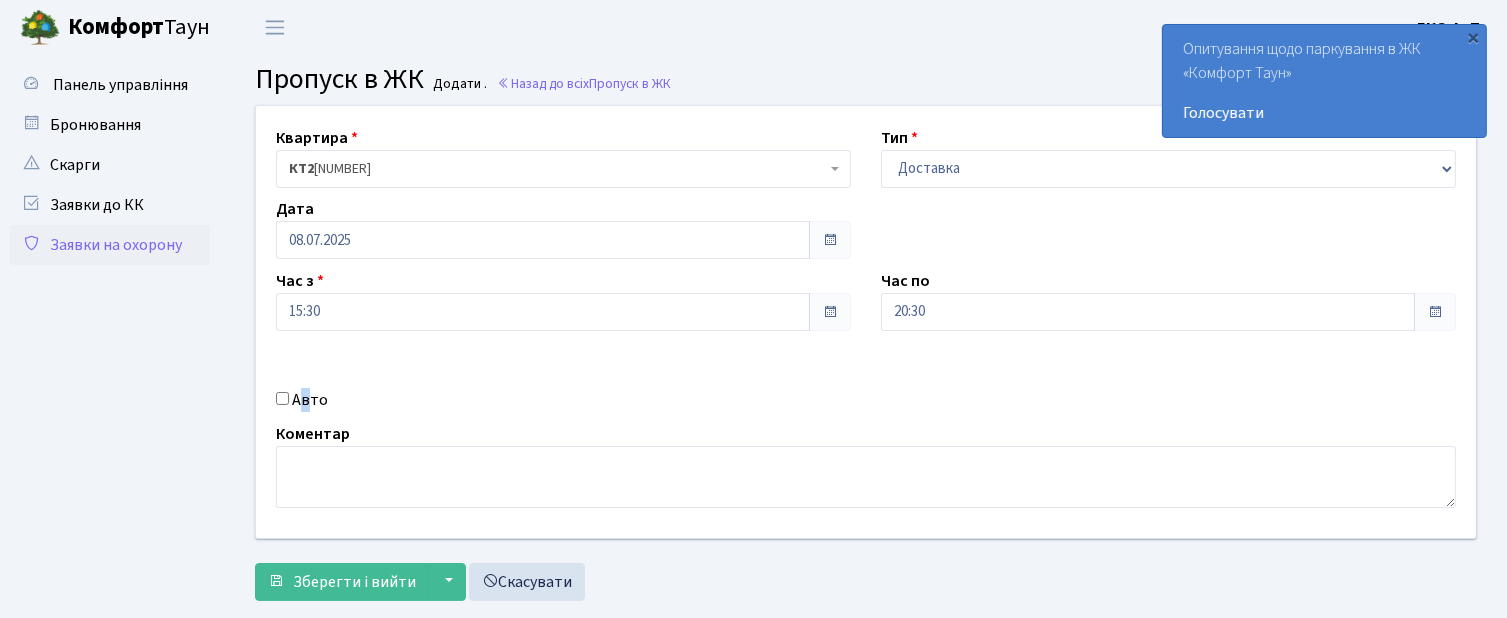 click on "Авто" at bounding box center [310, 400] 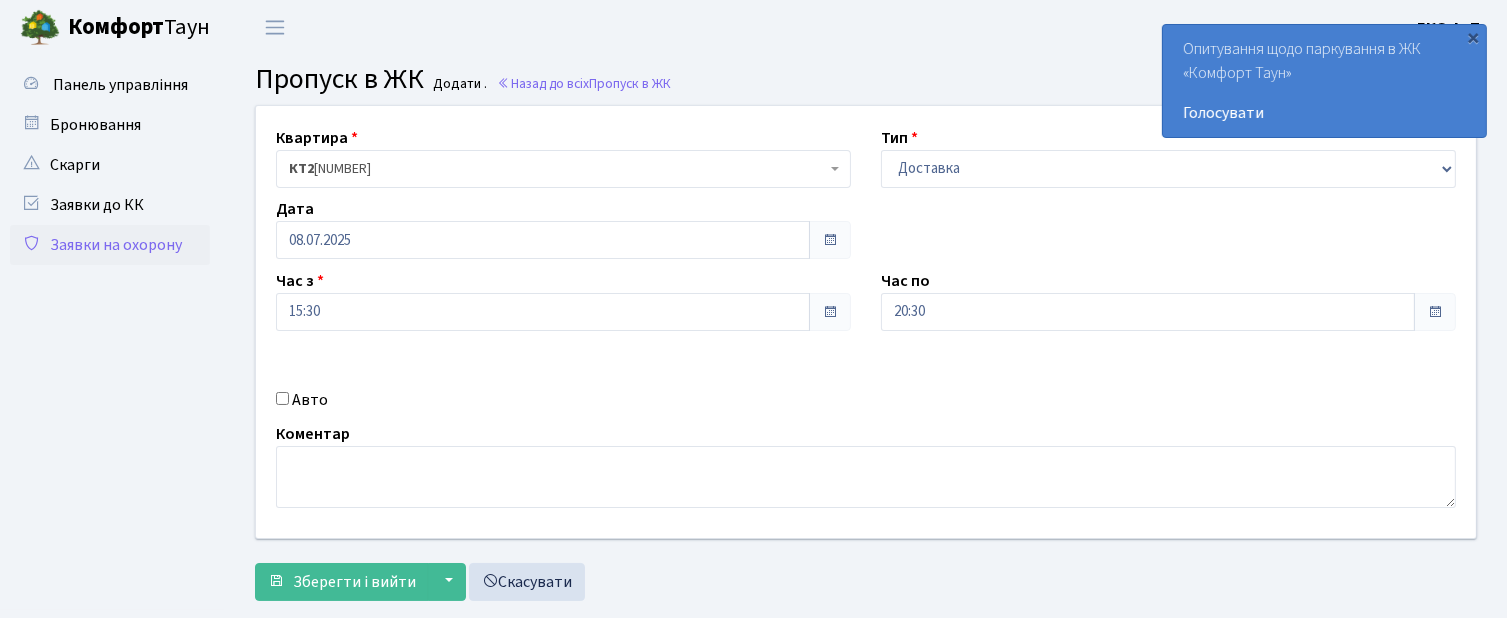 click on "Авто" at bounding box center (563, 400) 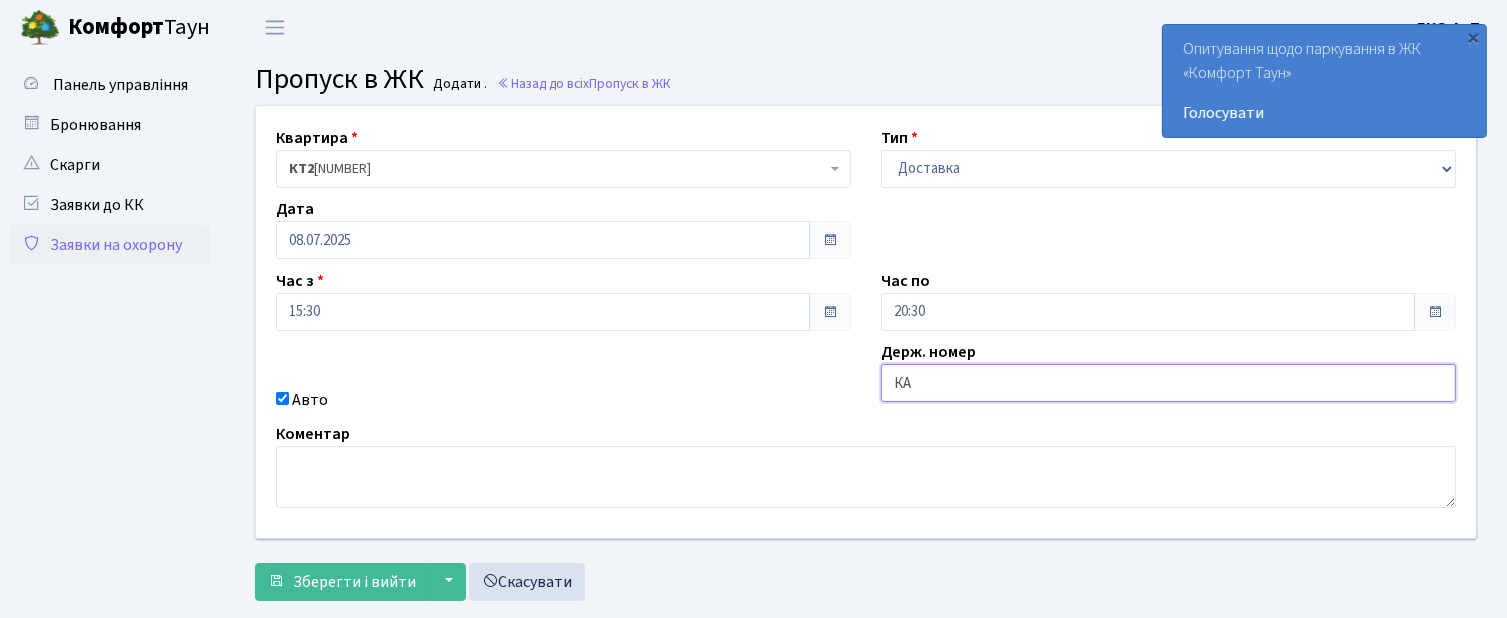 type on "[PLATE]" 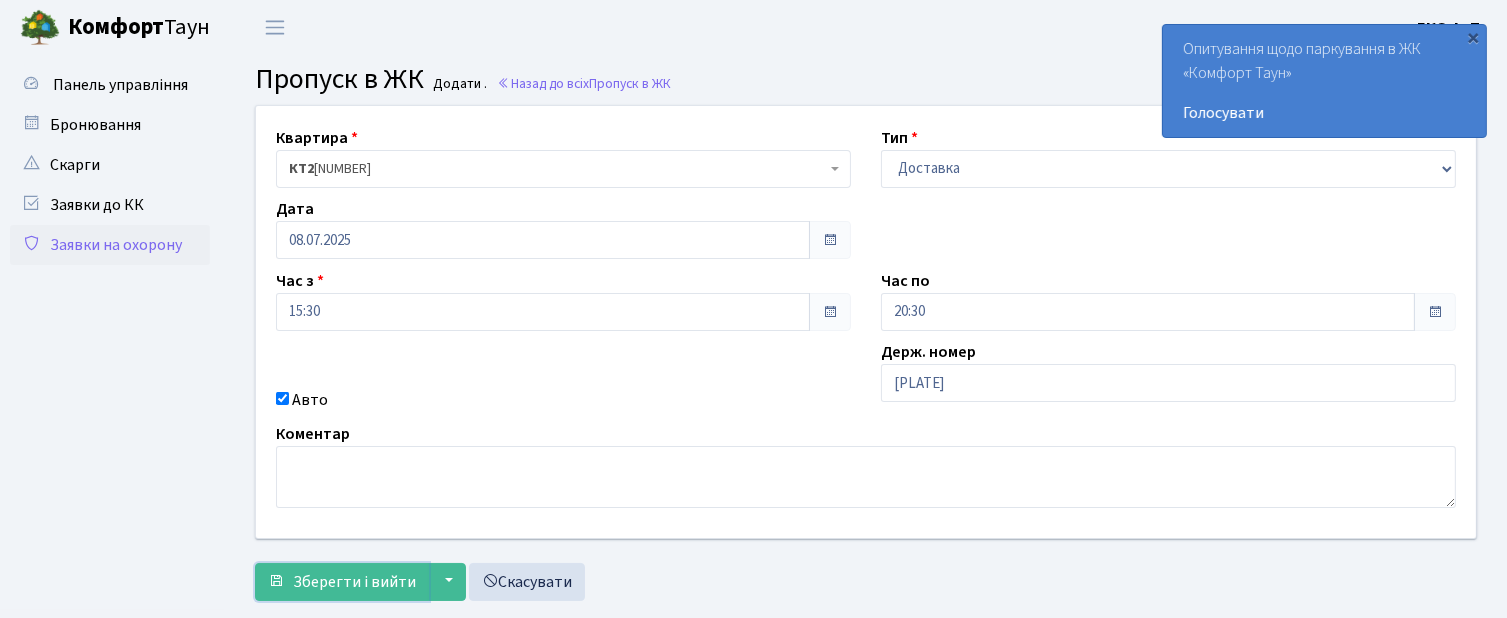 drag, startPoint x: 340, startPoint y: 581, endPoint x: 337, endPoint y: 552, distance: 29.15476 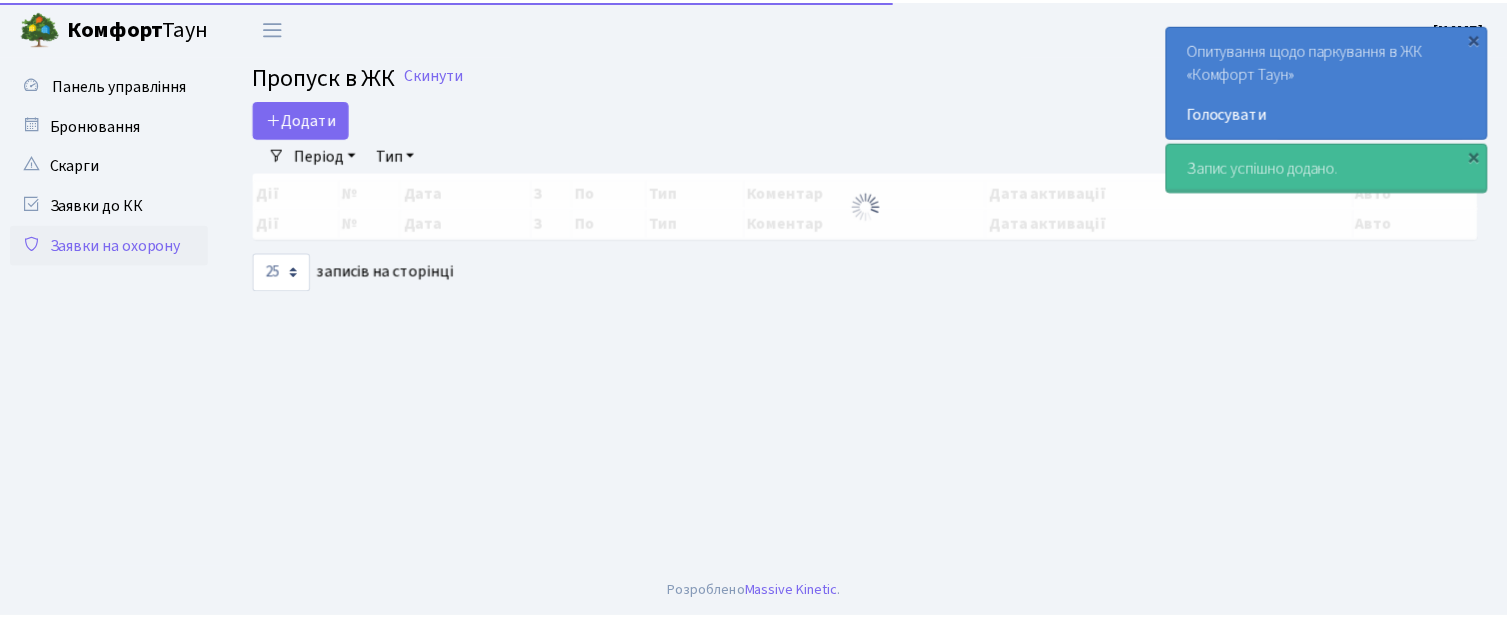 scroll, scrollTop: 0, scrollLeft: 0, axis: both 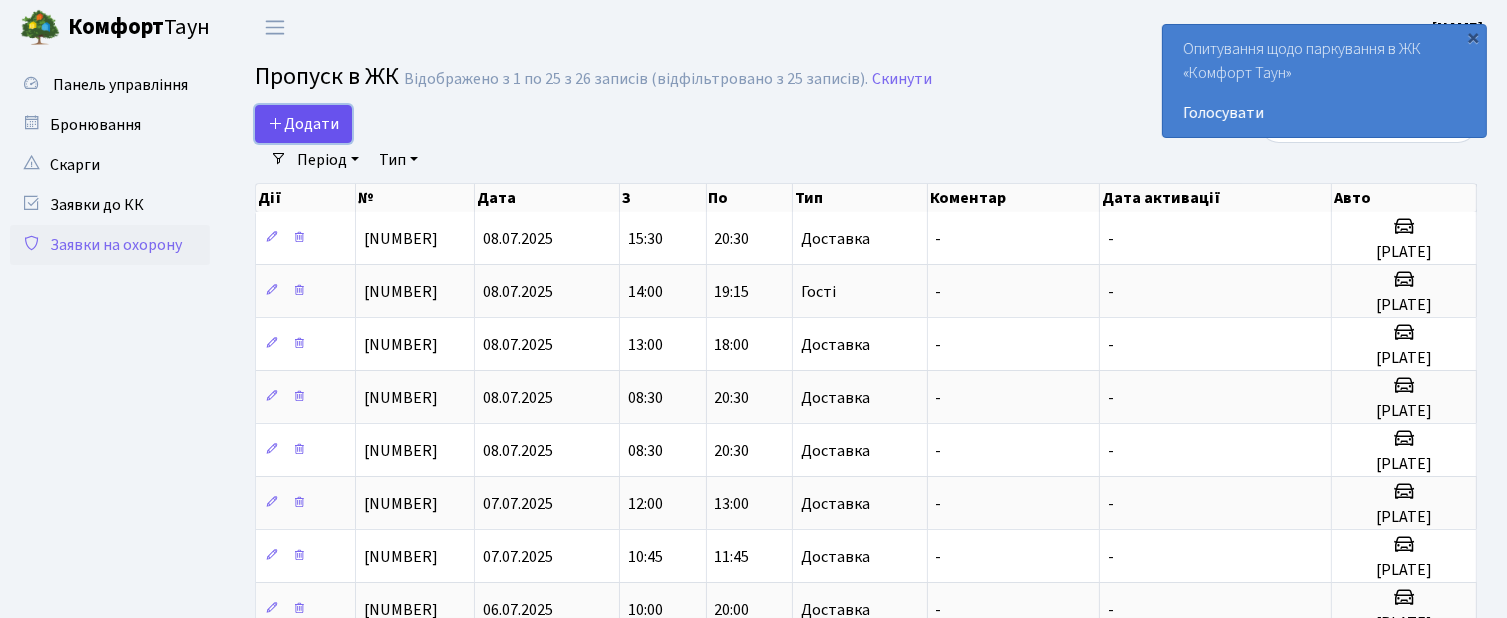 click at bounding box center (276, 123) 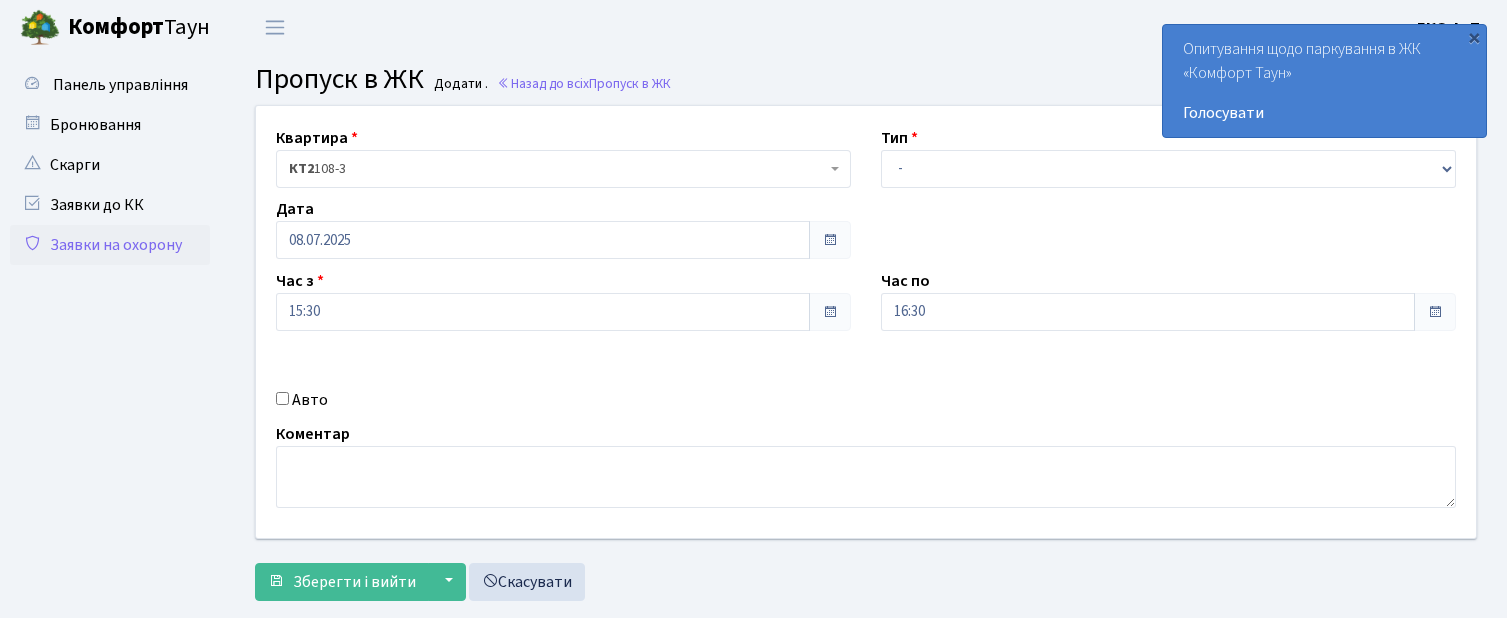 scroll, scrollTop: 0, scrollLeft: 0, axis: both 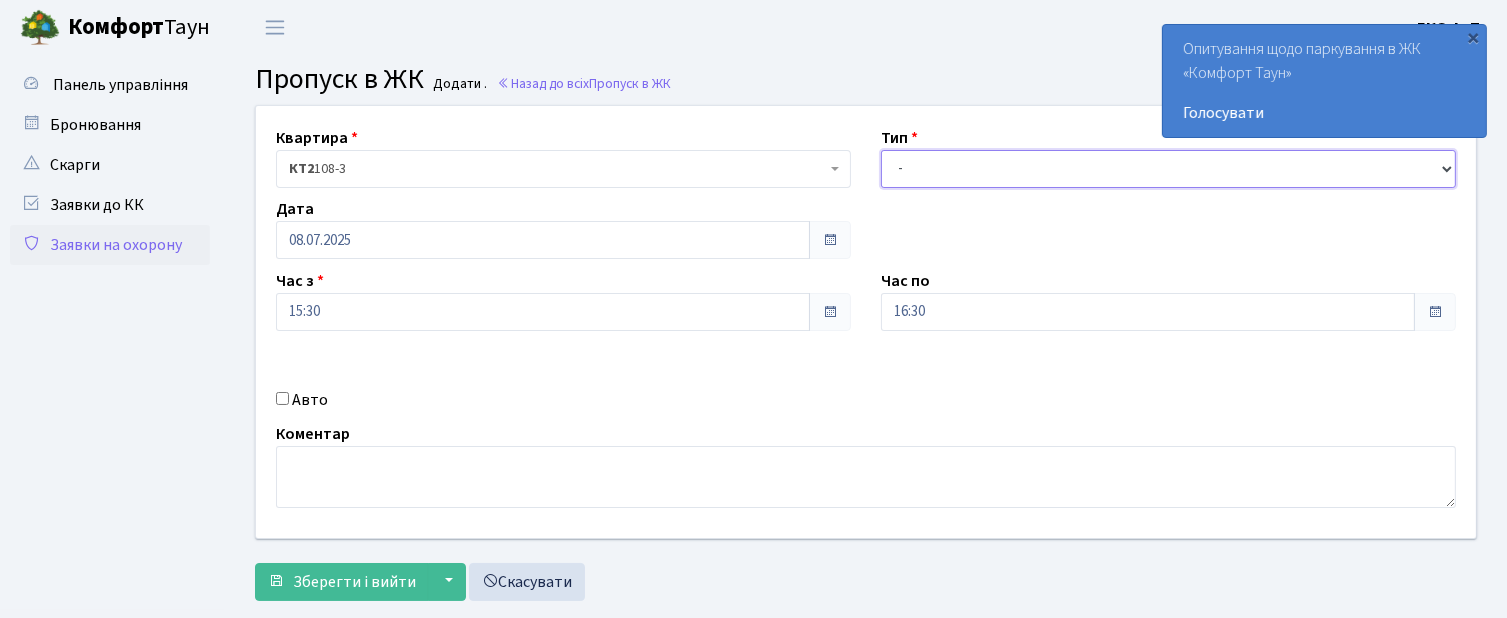 click on "-
Доставка
Таксі
Гості
Сервіс" at bounding box center (1168, 169) 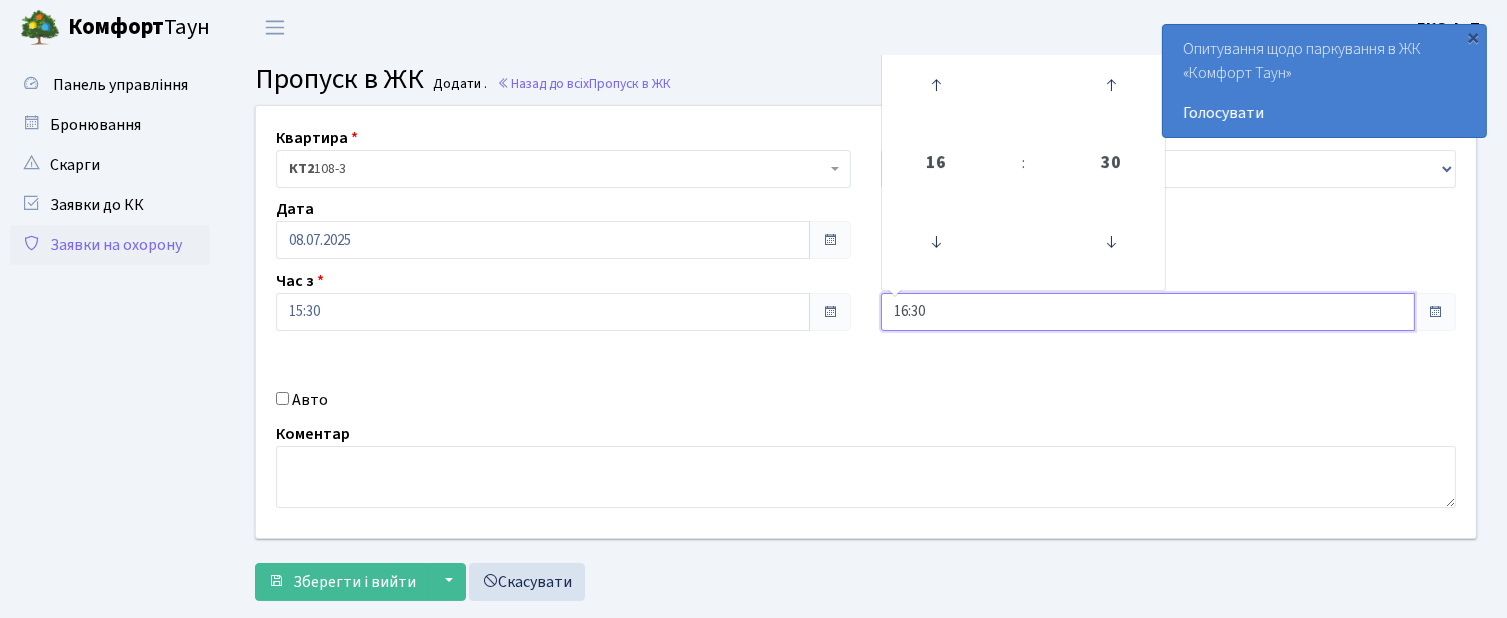 click on "16:30" at bounding box center [543, 240] 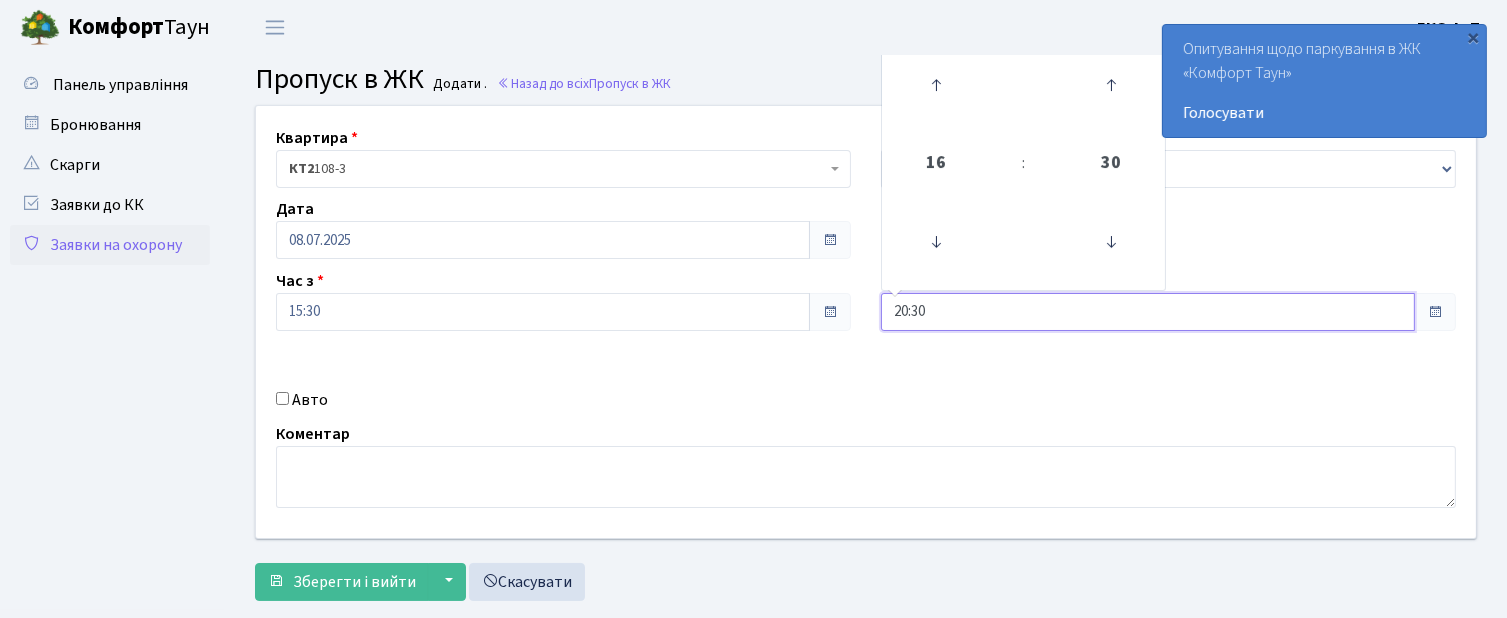 type on "20:30" 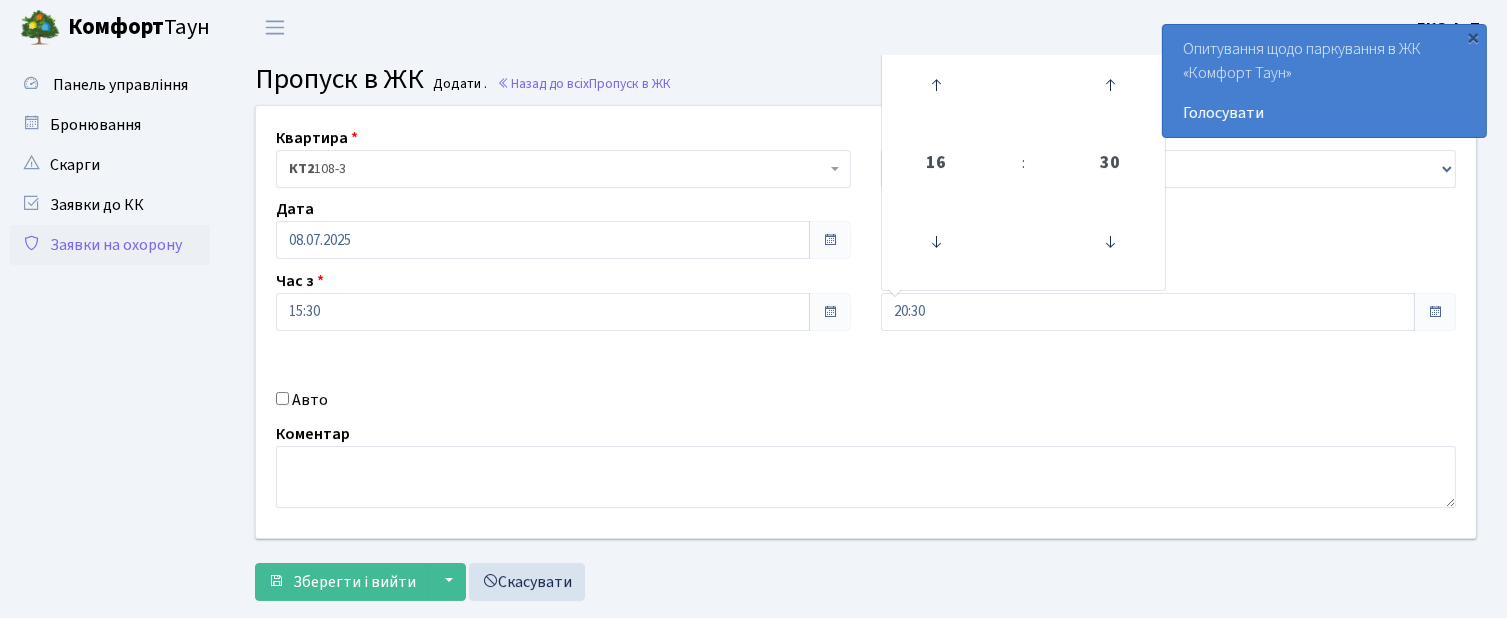 click on "Авто" at bounding box center (282, 398) 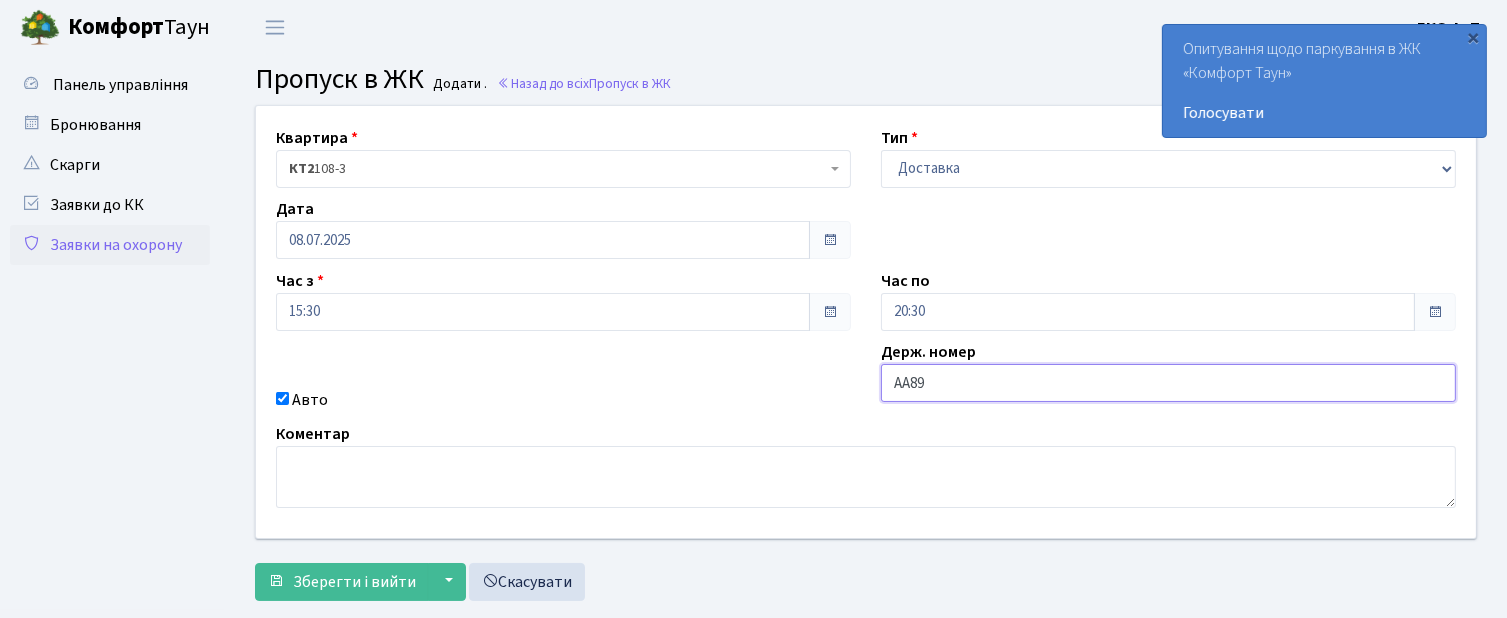 type on "АА8986ХС" 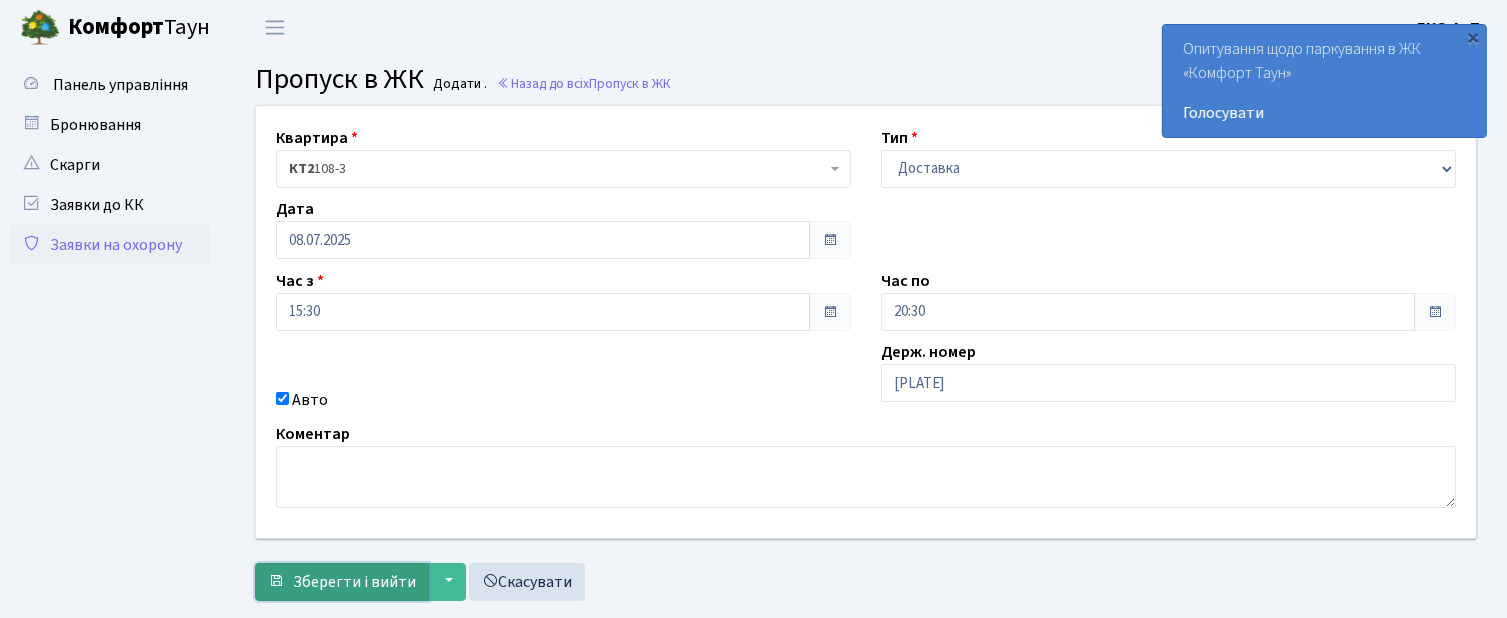 click on "Зберегти і вийти" at bounding box center (354, 582) 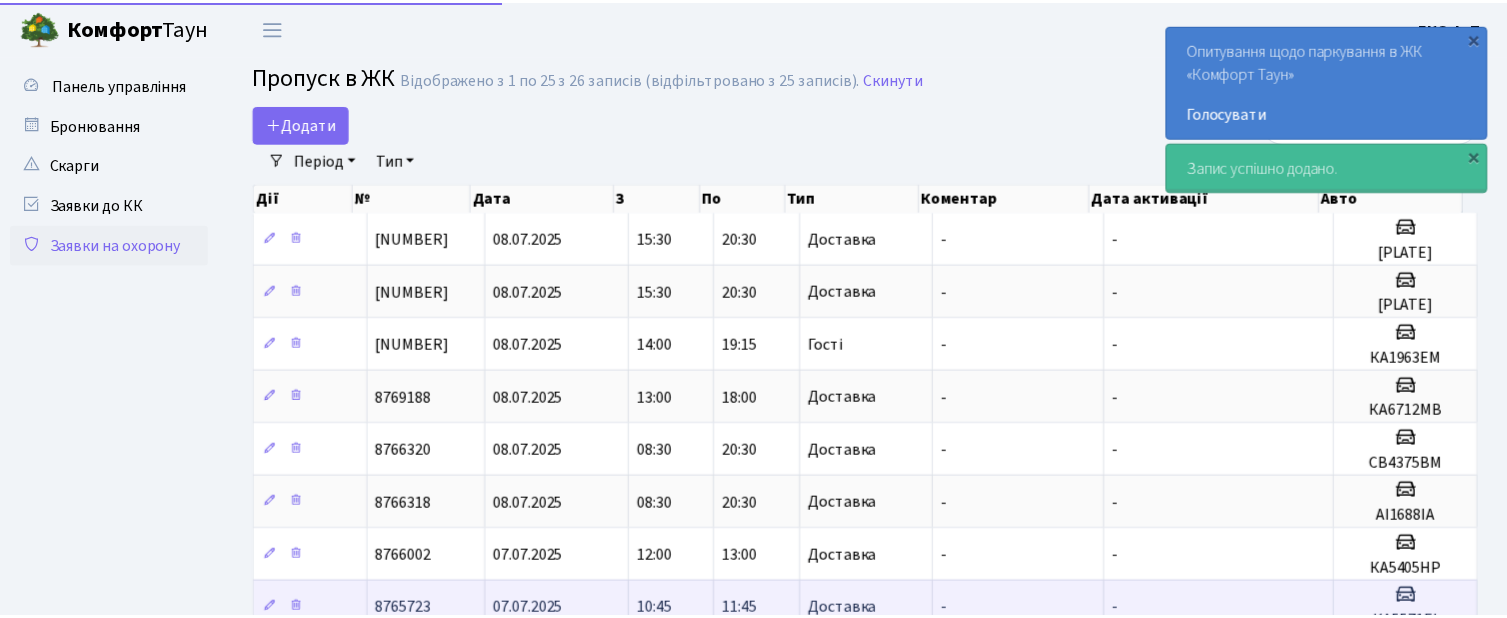 scroll, scrollTop: 0, scrollLeft: 0, axis: both 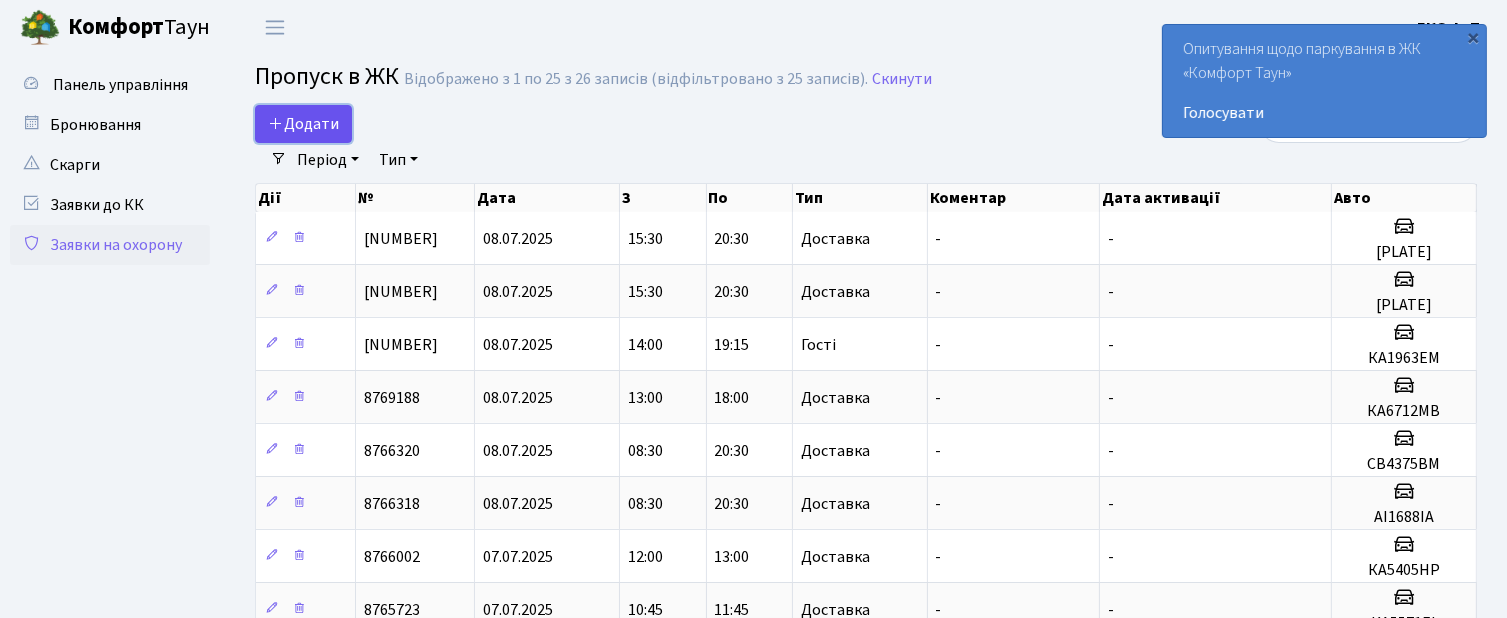 click on "Додати" at bounding box center [303, 124] 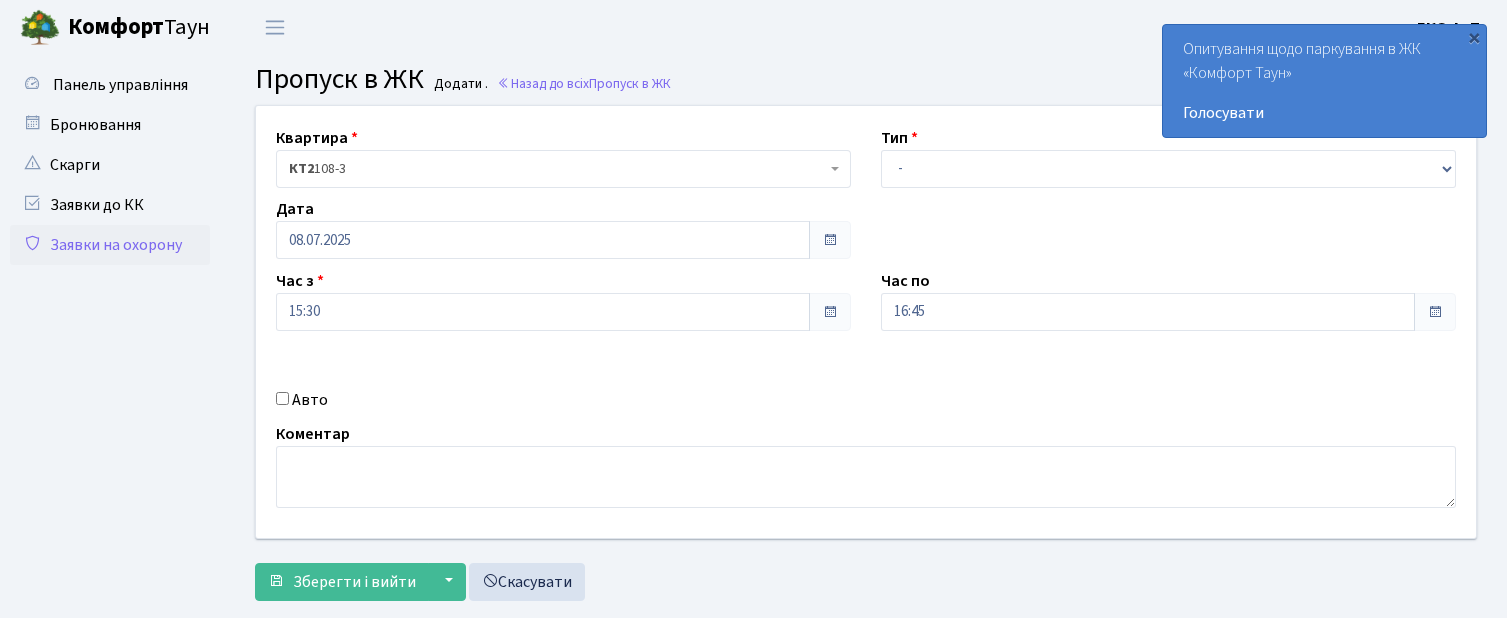 scroll, scrollTop: 0, scrollLeft: 0, axis: both 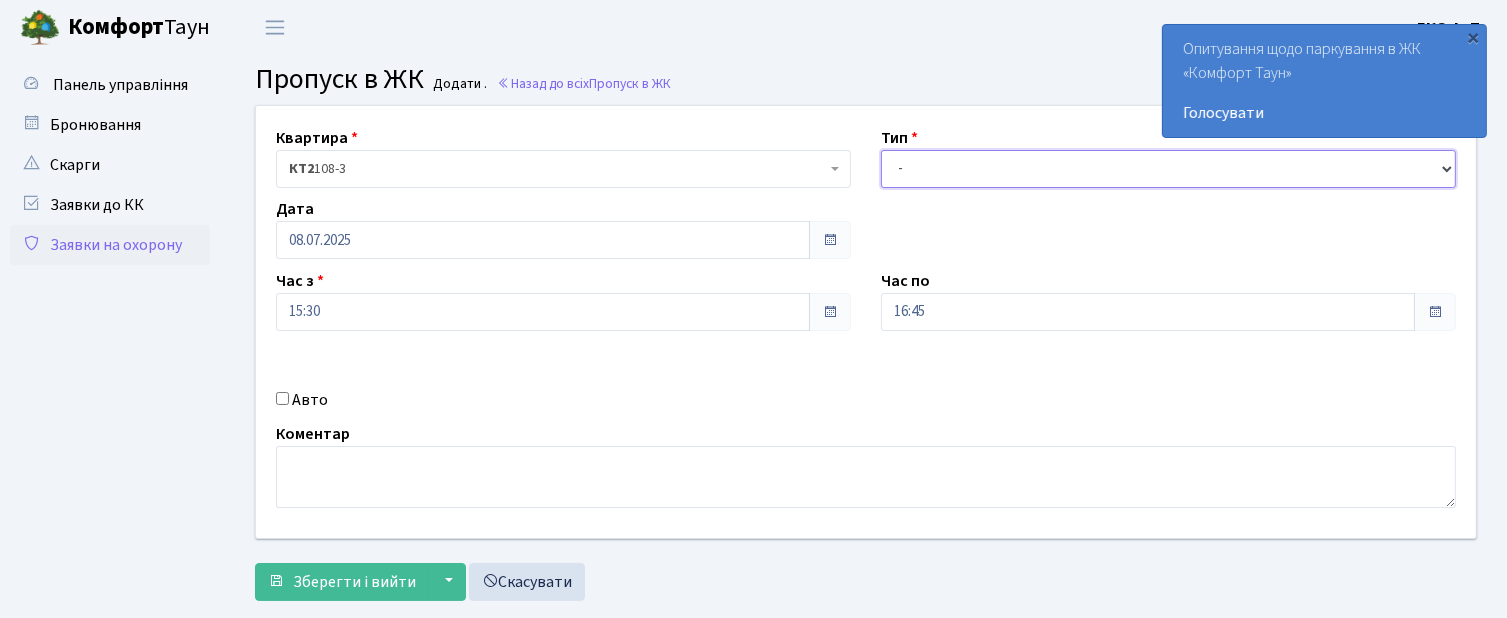 click on "-
Доставка
Таксі
Гості
Сервіс" at bounding box center (1168, 169) 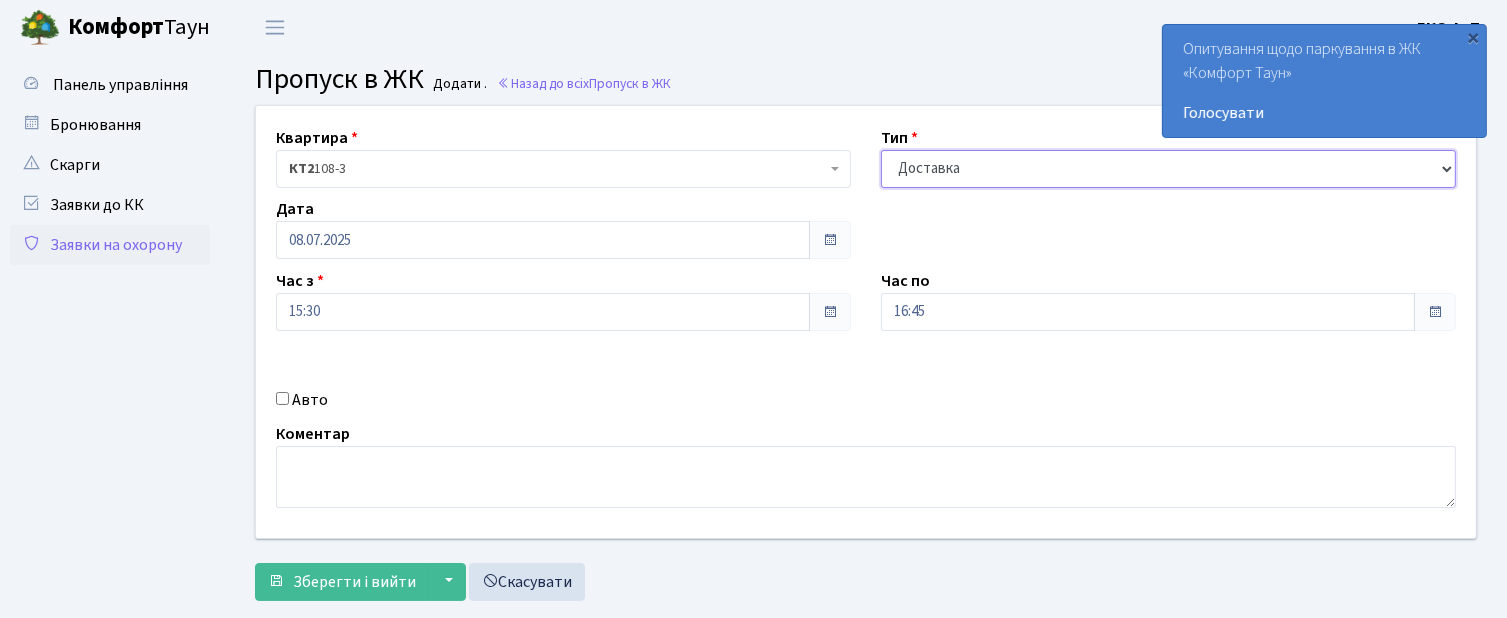 click on "-
Доставка
Таксі
Гості
Сервіс" at bounding box center [1168, 169] 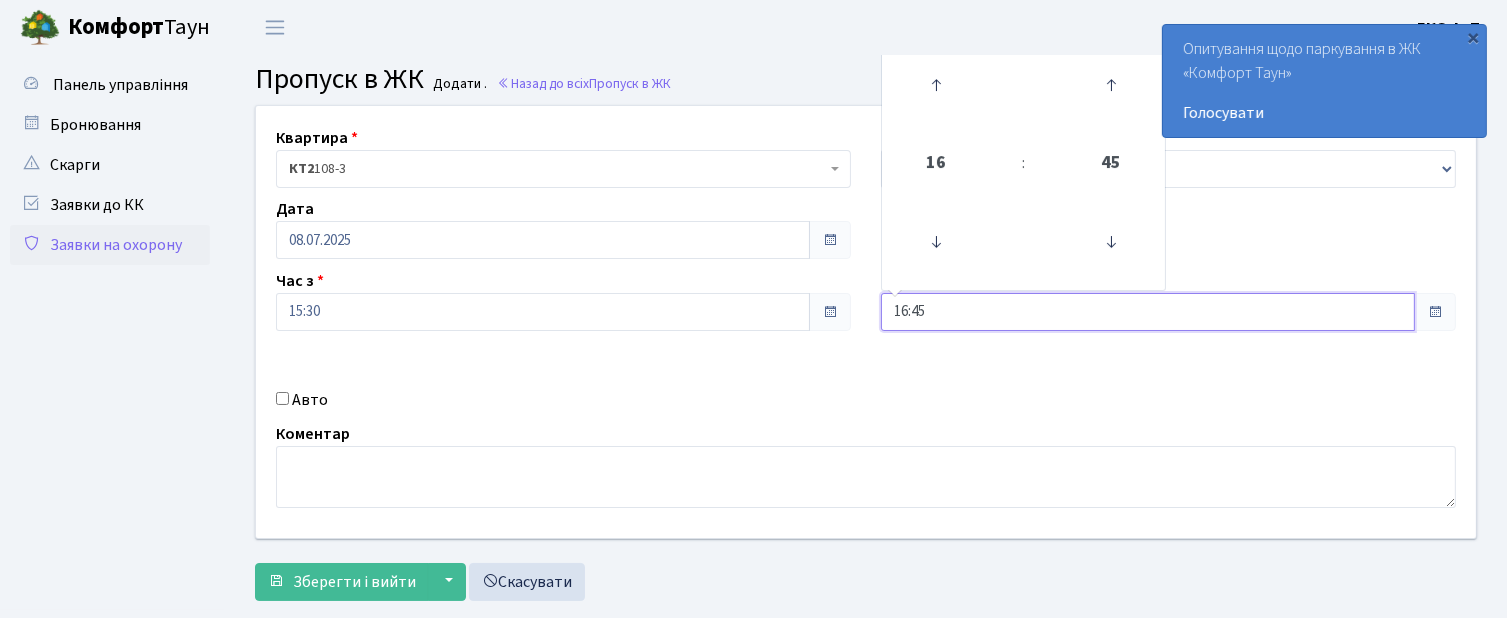 click on "16:45" at bounding box center (543, 240) 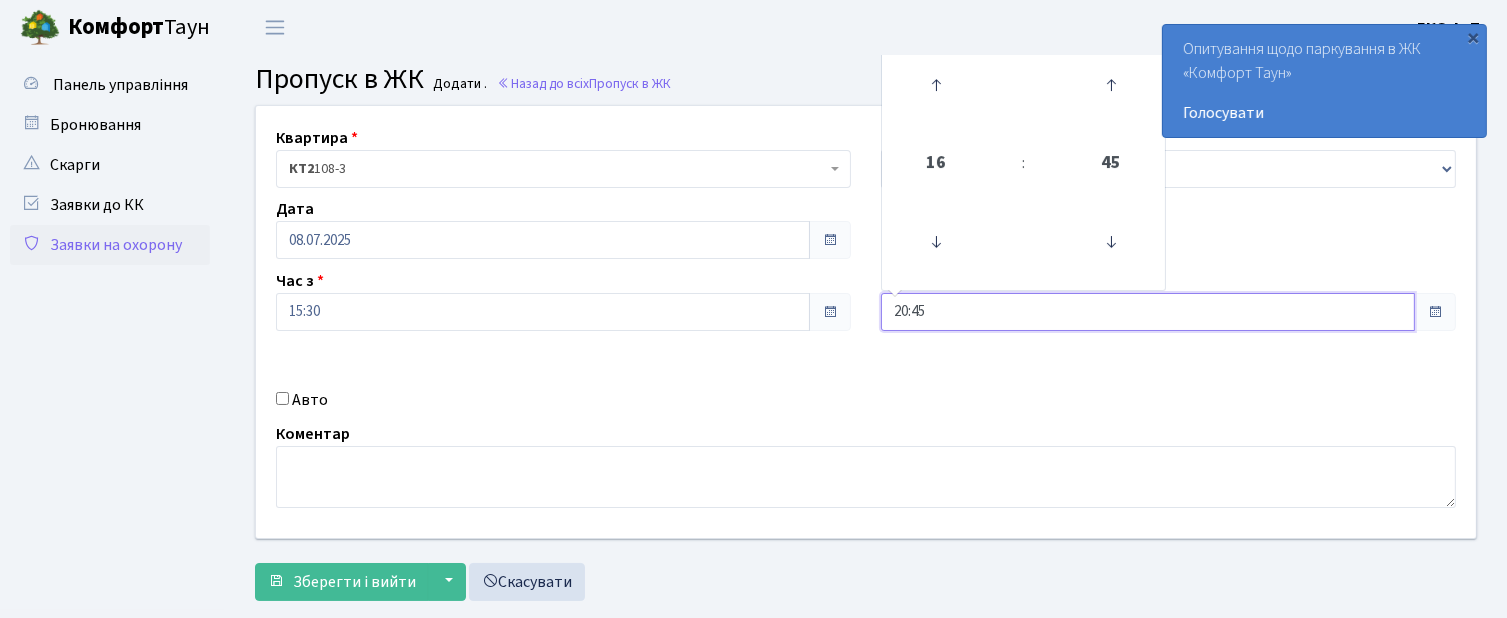 type on "20:45" 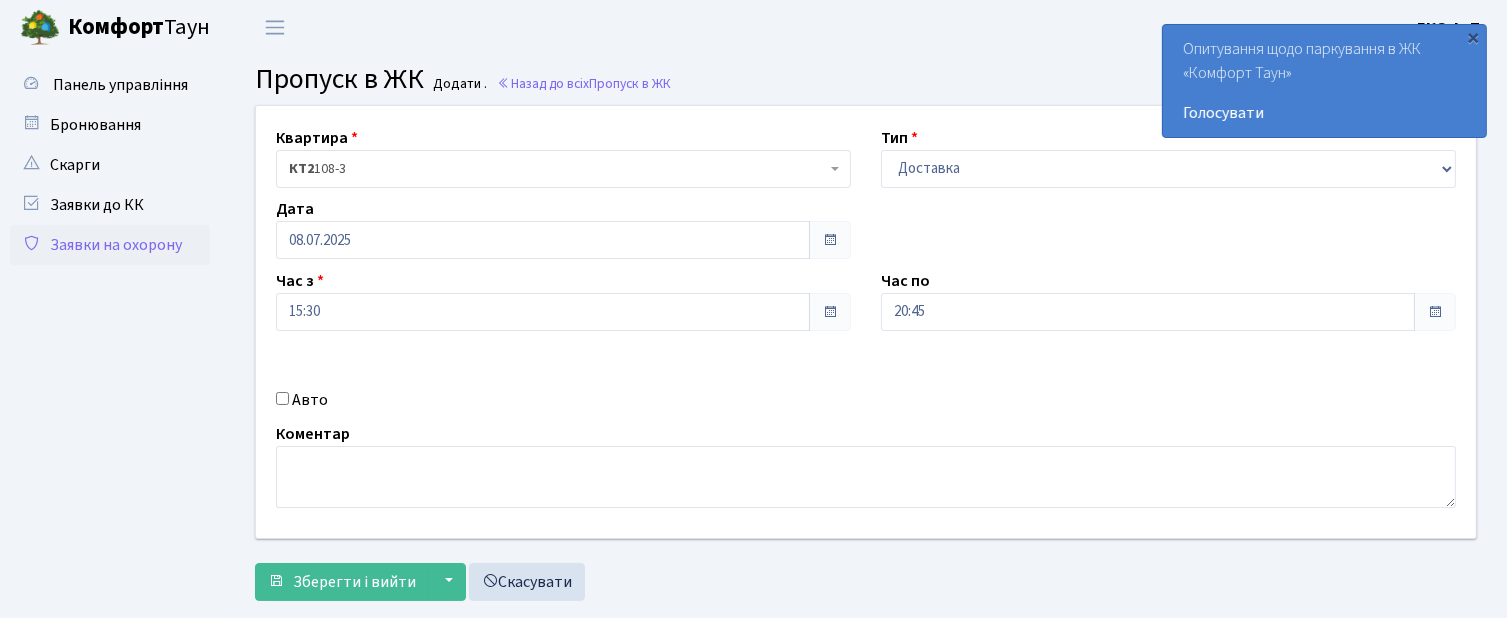 click on "Авто" at bounding box center (282, 398) 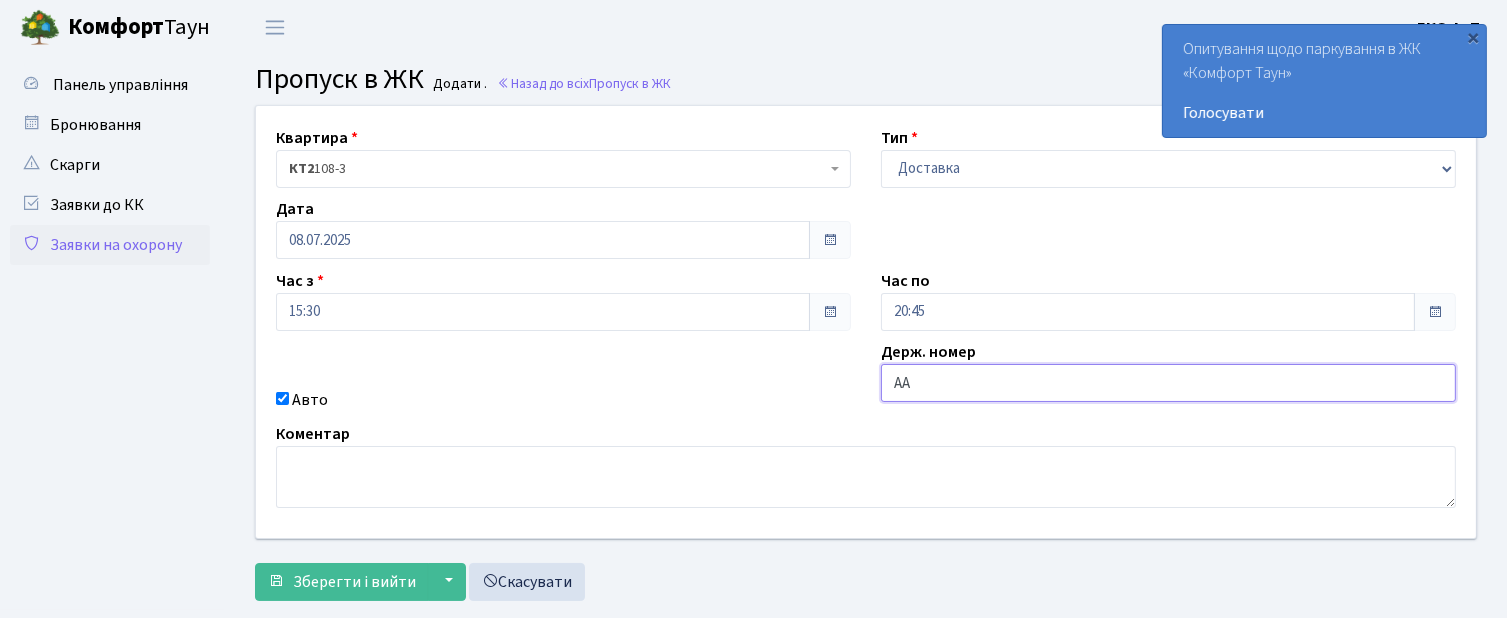 type on "АА8973ХС" 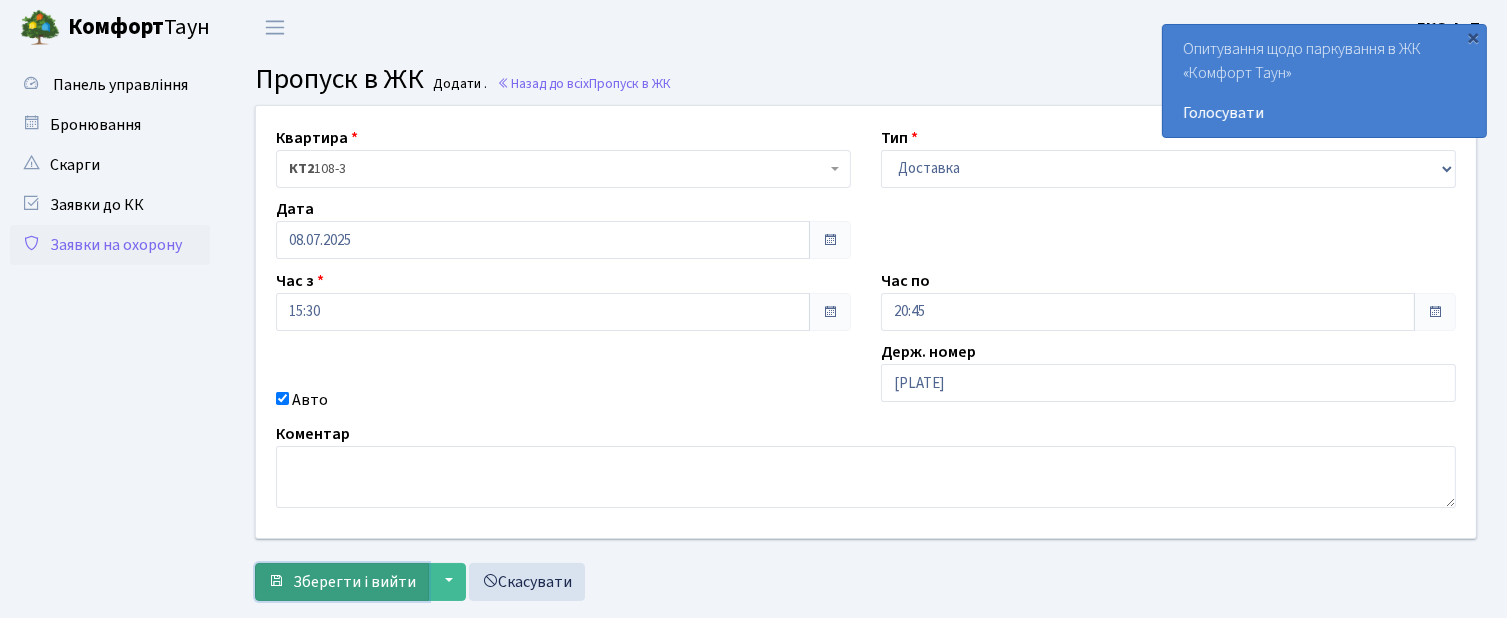 click on "Зберегти і вийти" at bounding box center [354, 582] 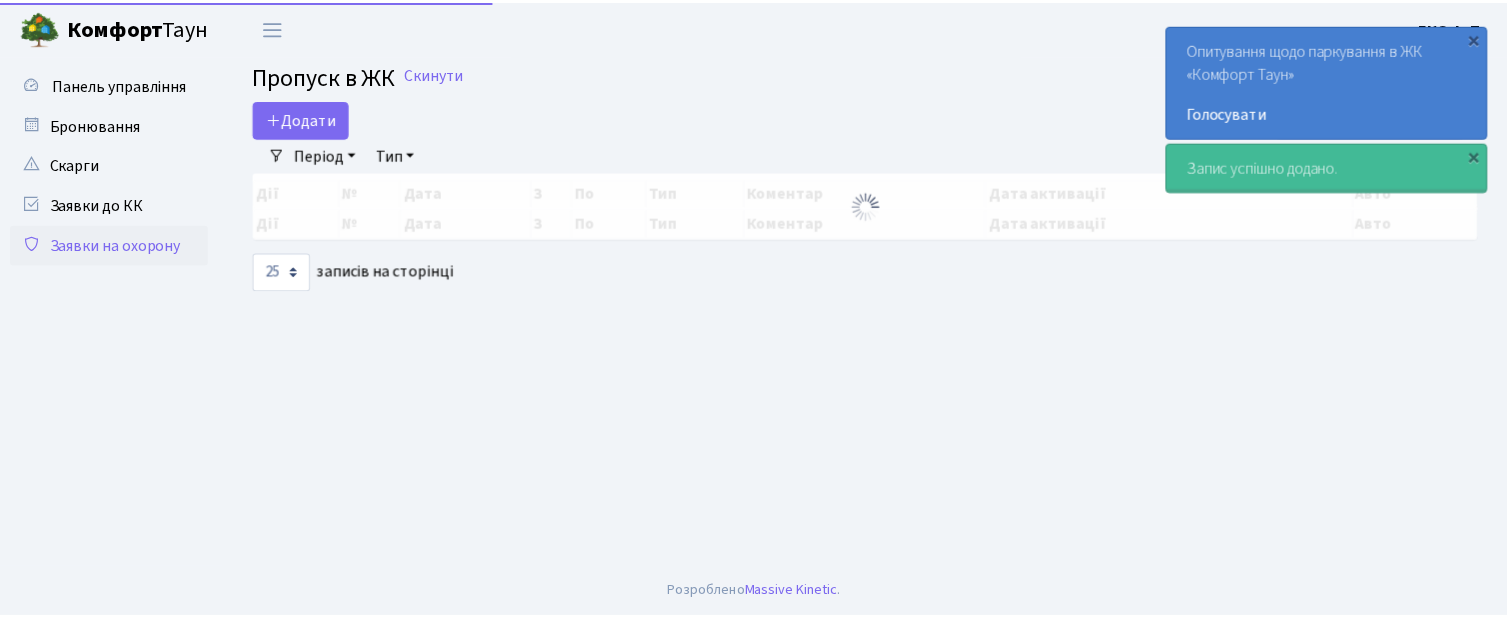 scroll, scrollTop: 0, scrollLeft: 0, axis: both 